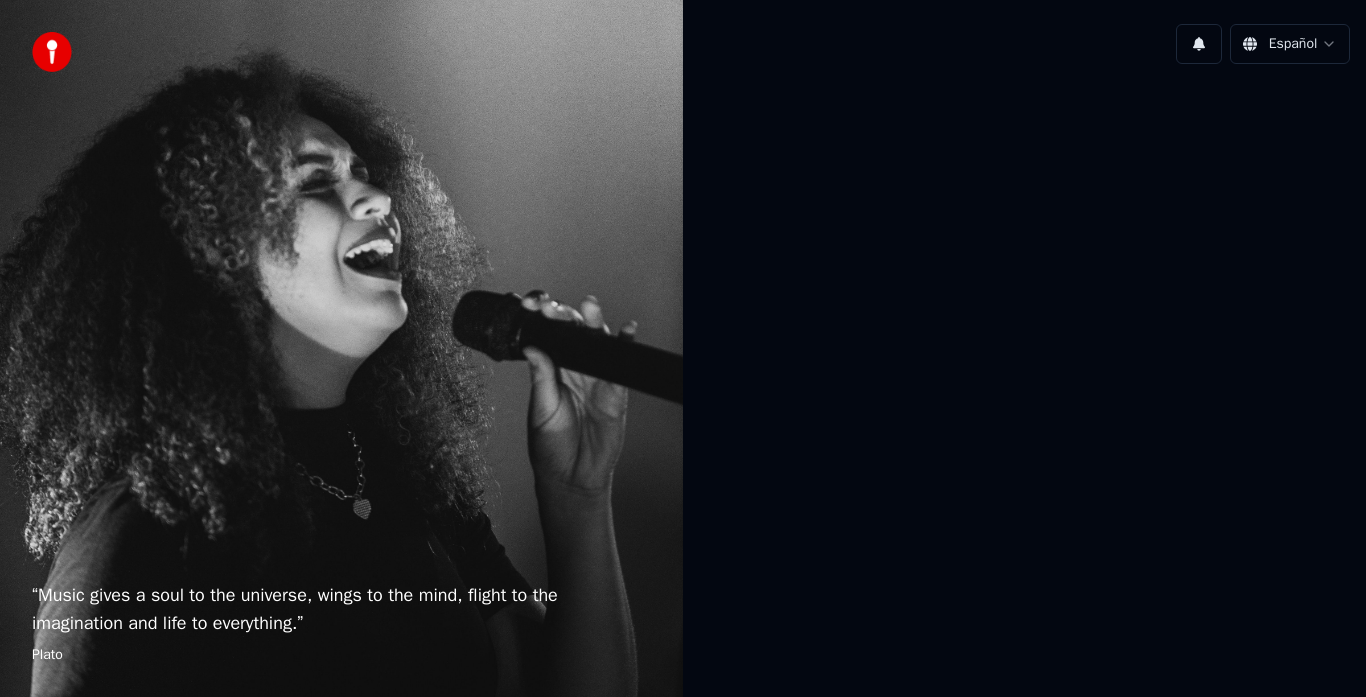 scroll, scrollTop: 0, scrollLeft: 0, axis: both 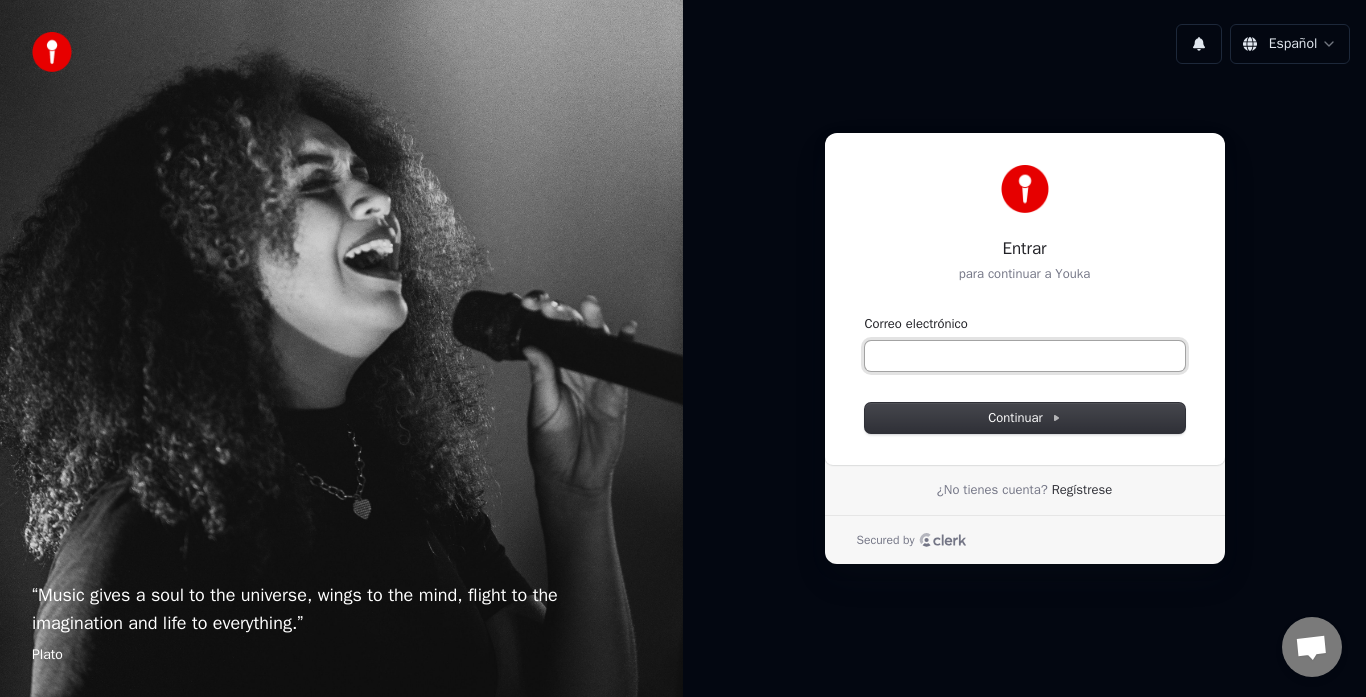 click on "Correo electrónico" at bounding box center [1025, 356] 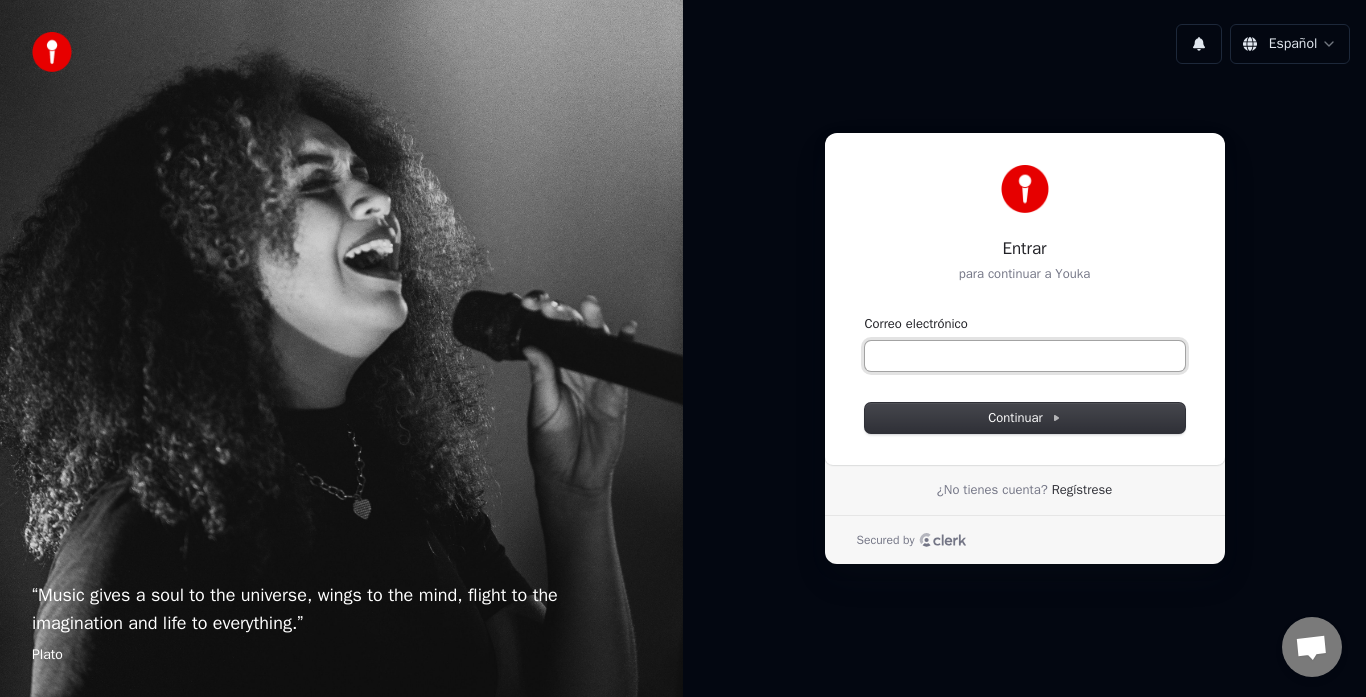 click on "Correo electrónico" at bounding box center (1025, 356) 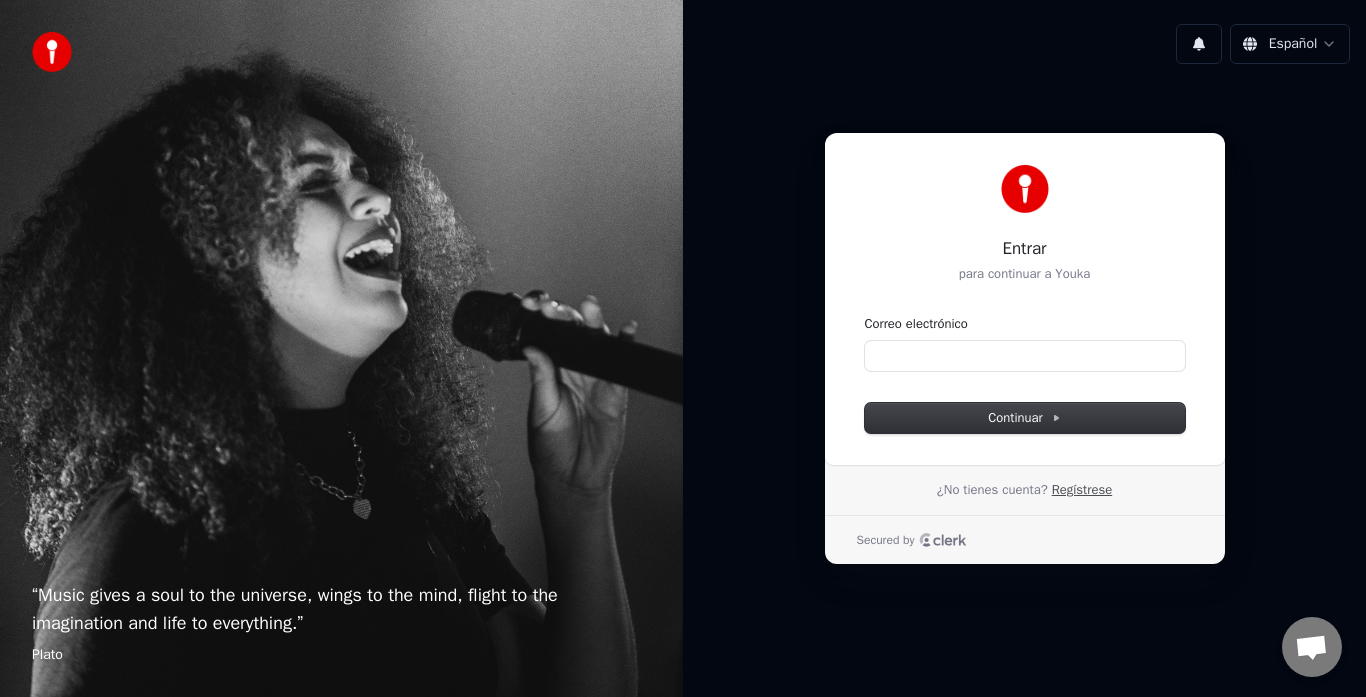 click on "Regístrese" at bounding box center (1082, 490) 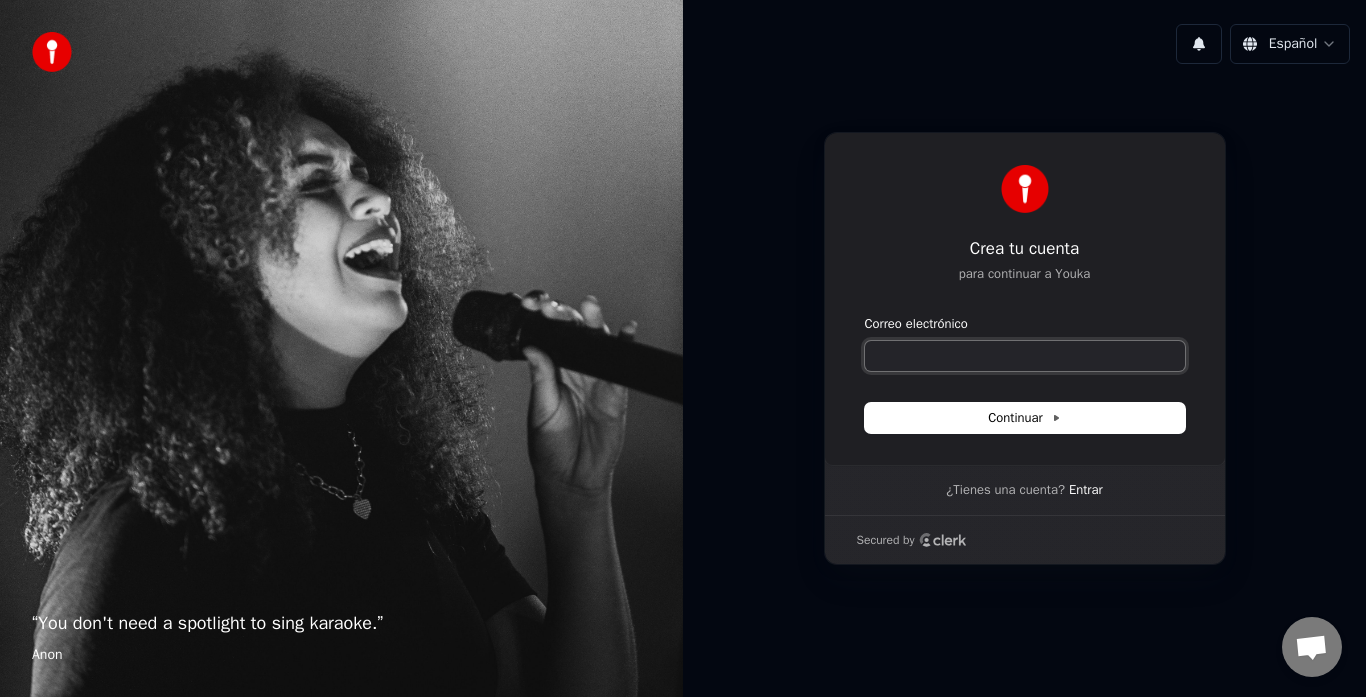 click on "Correo electrónico" at bounding box center [1025, 356] 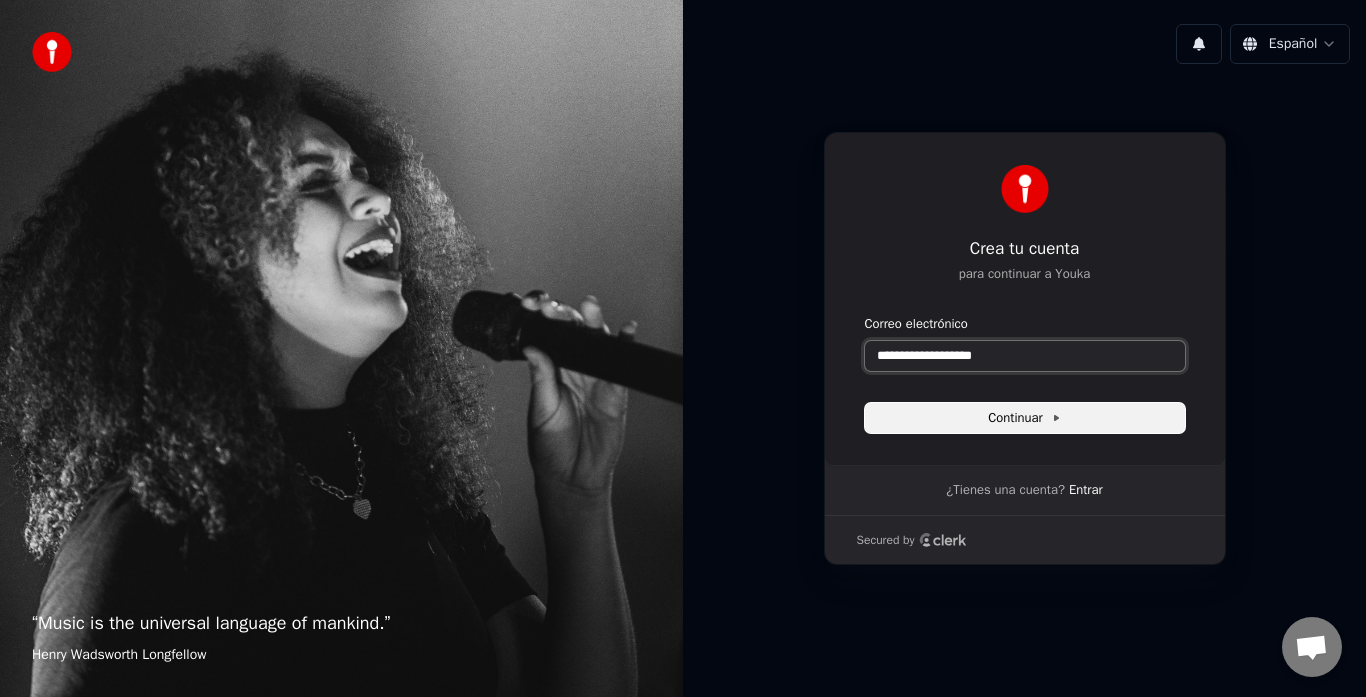 type on "**********" 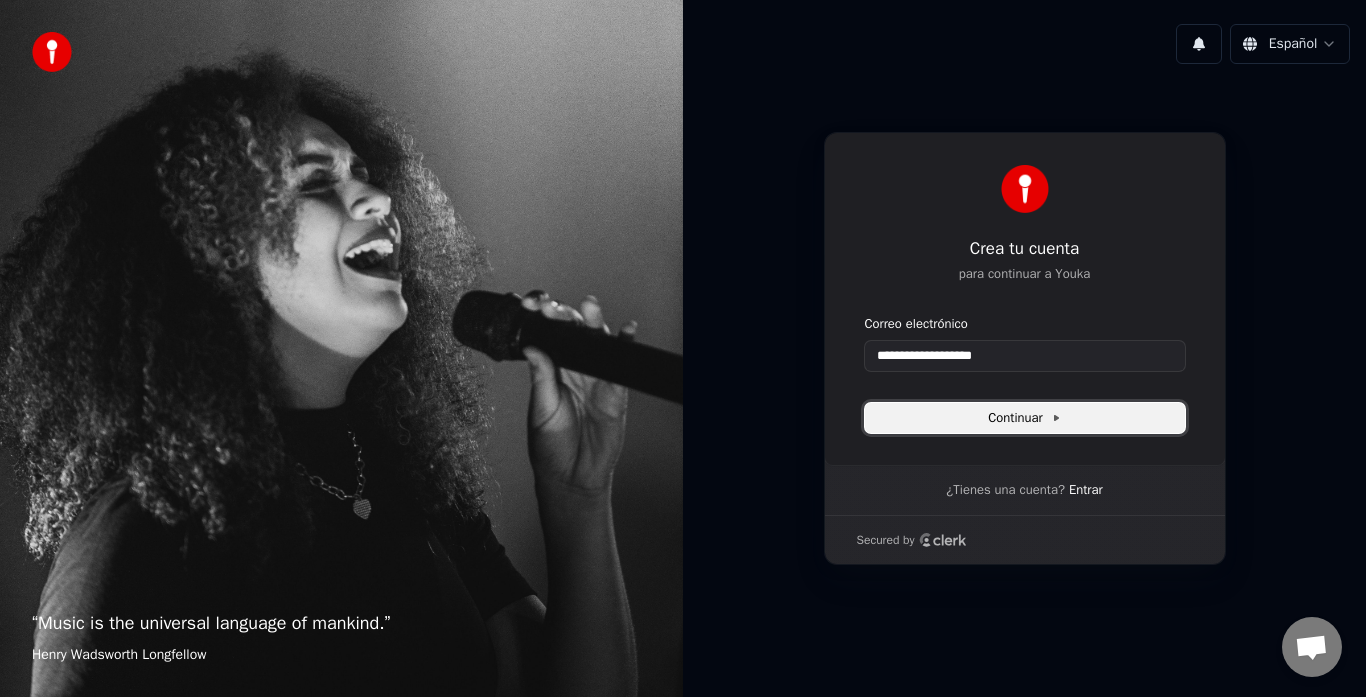 click on "Continuar" at bounding box center (1024, 418) 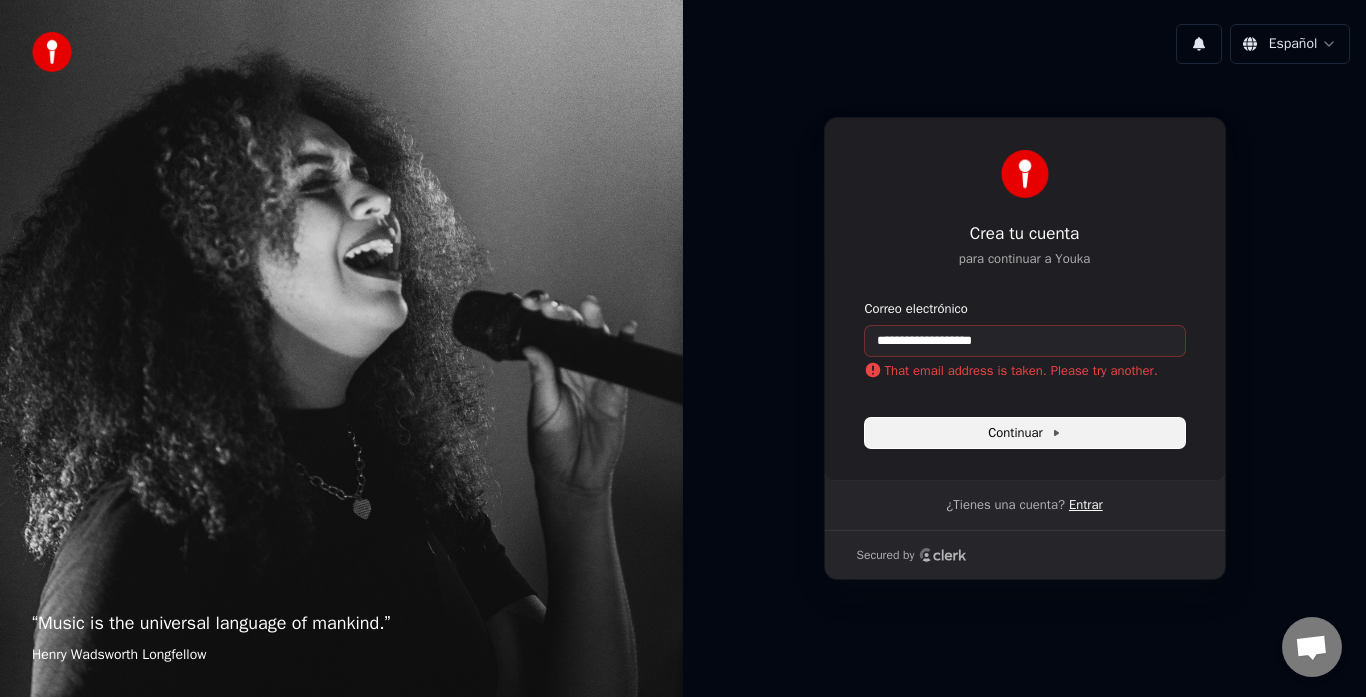 click on "Entrar" at bounding box center [1086, 505] 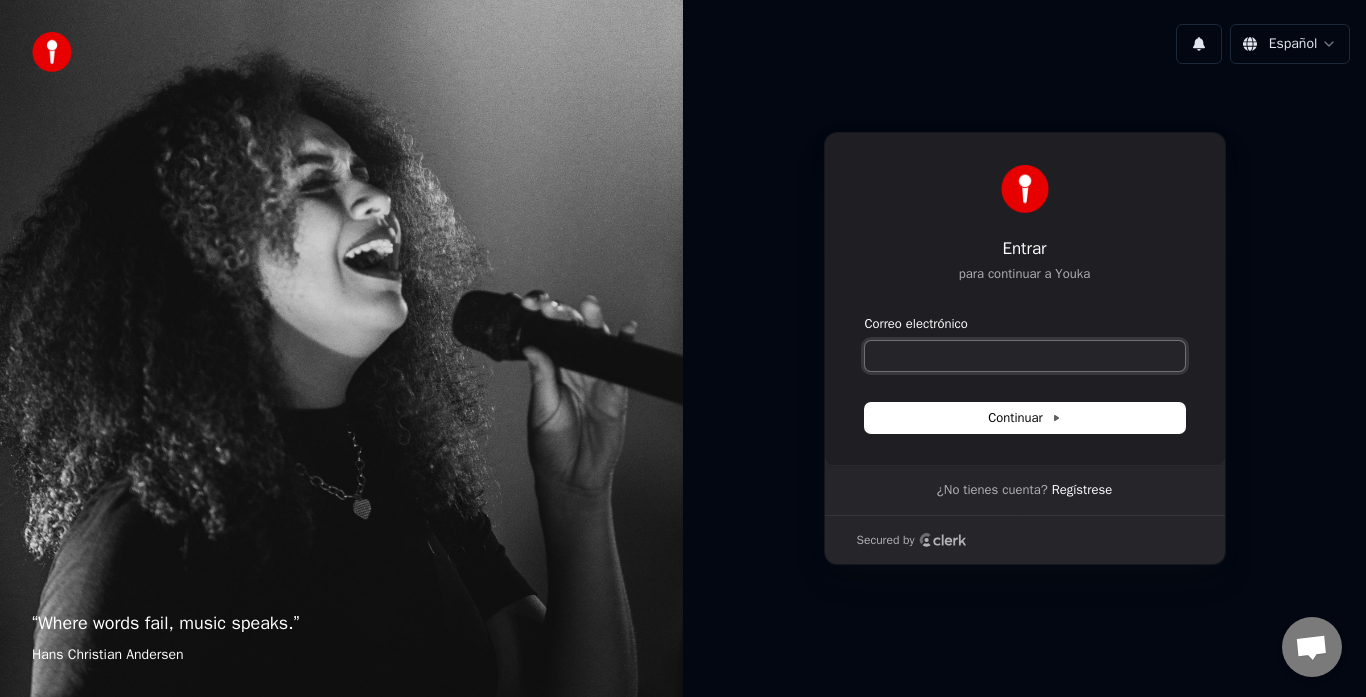 click on "Correo electrónico" at bounding box center [1025, 356] 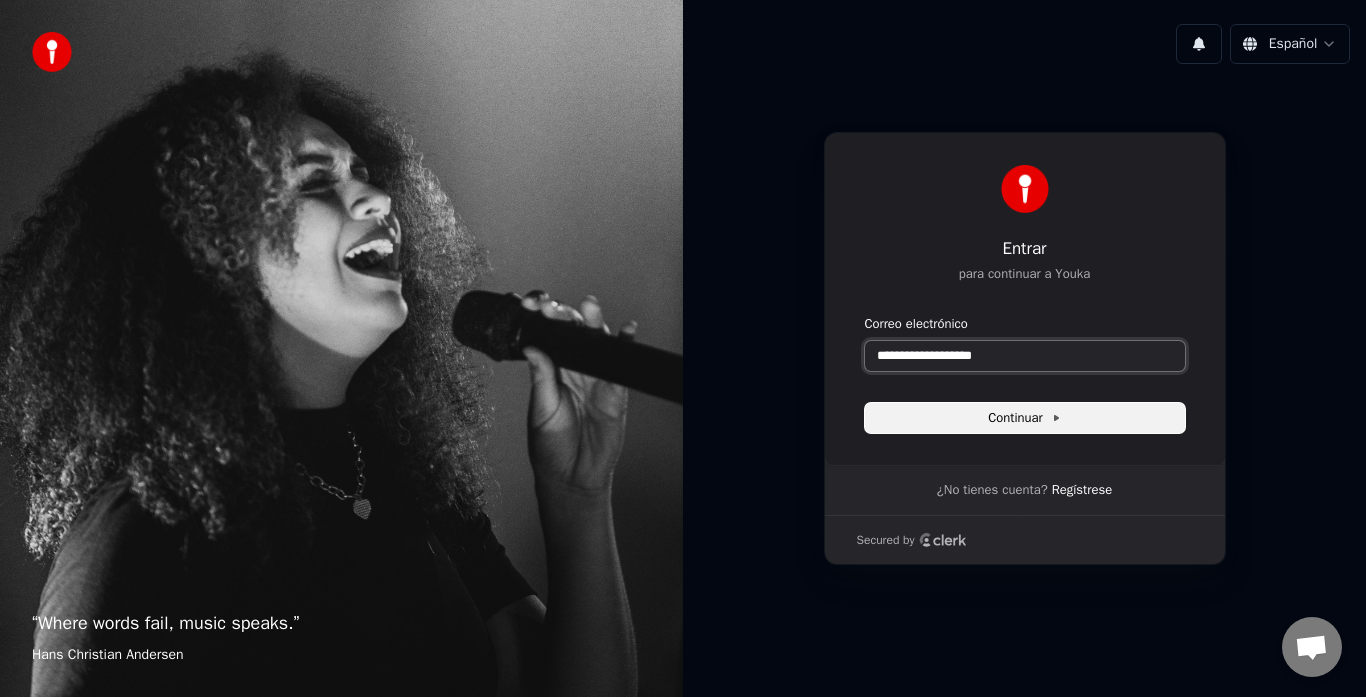 type on "**********" 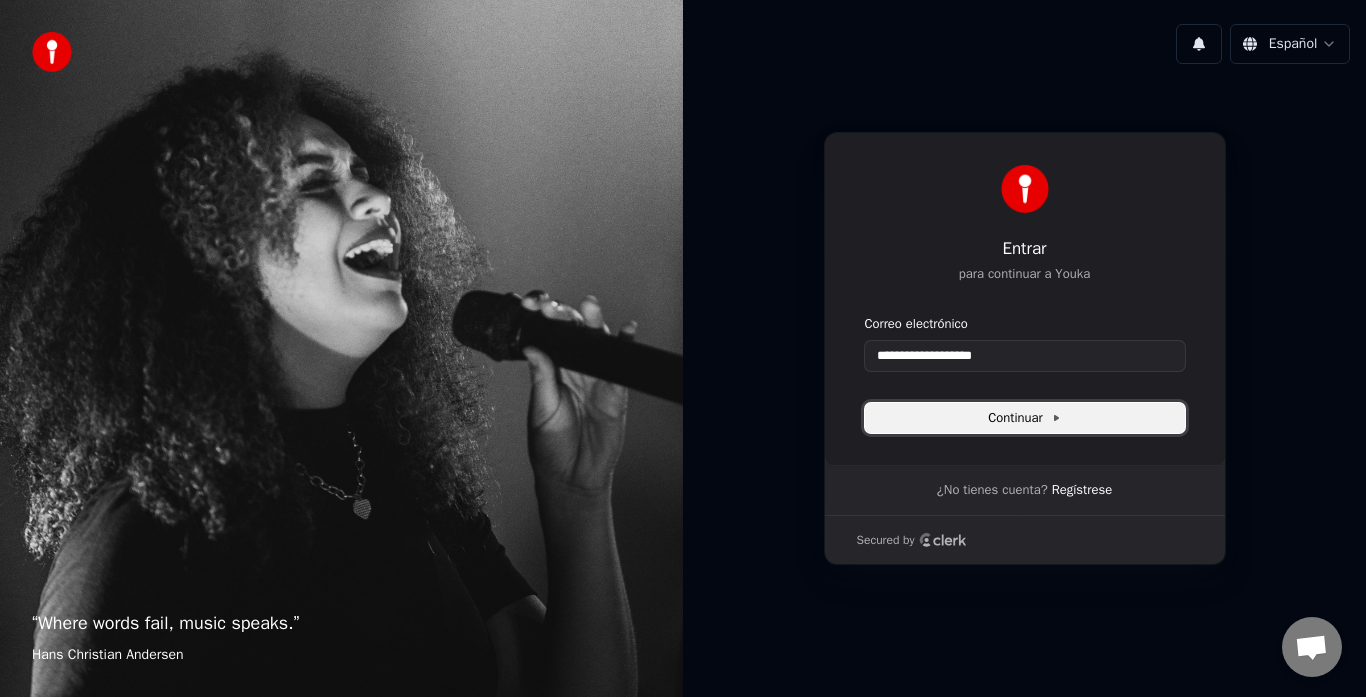 click on "Continuar" at bounding box center [1024, 418] 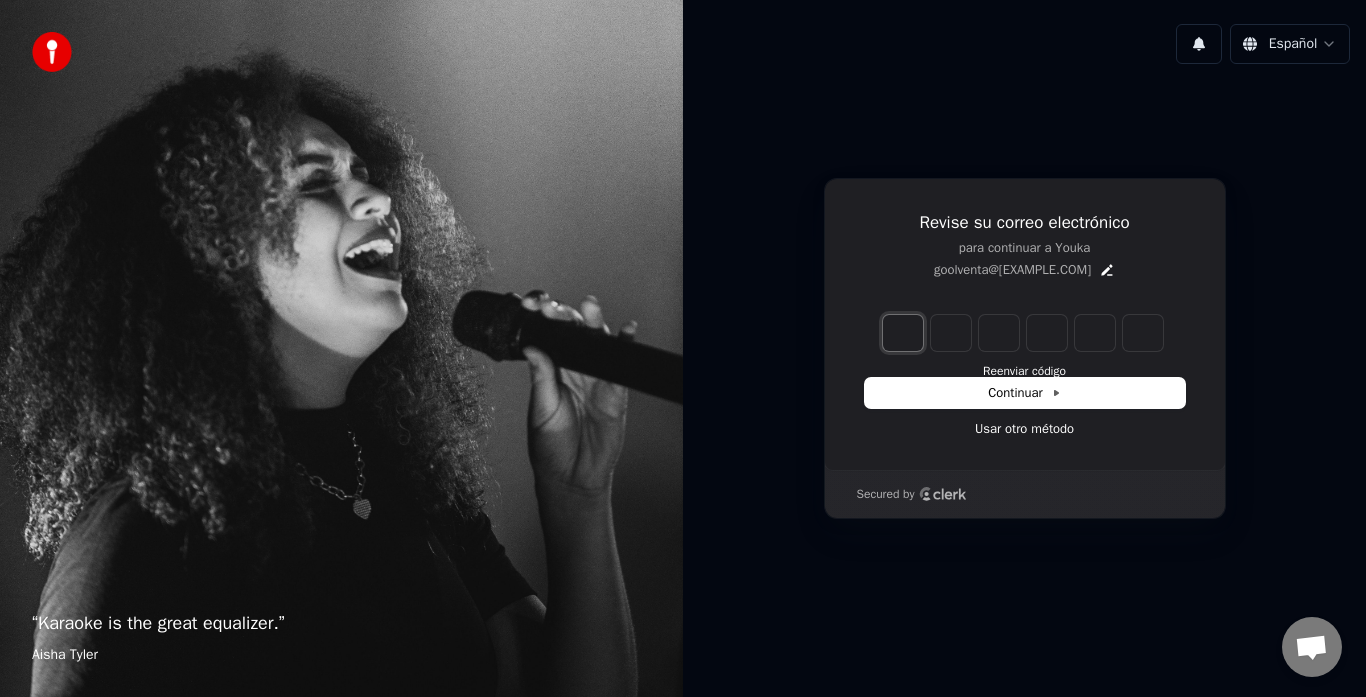 type on "*" 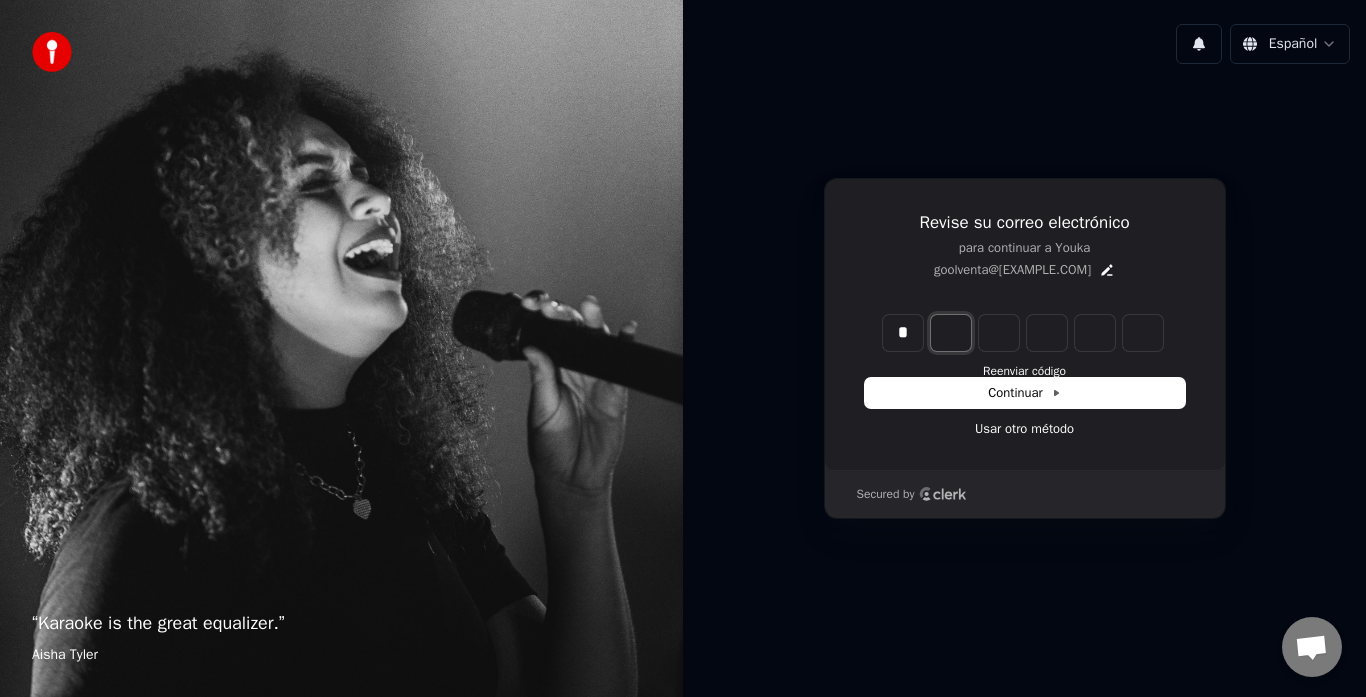 type on "*" 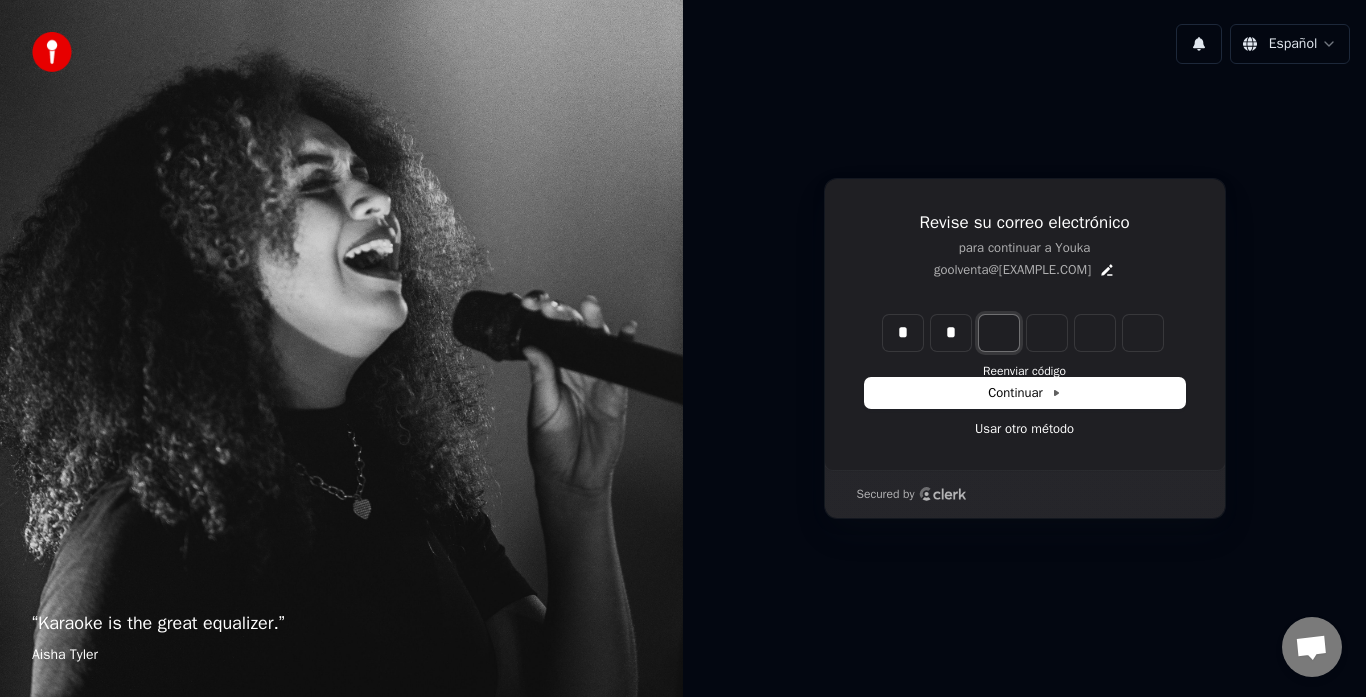 type on "*" 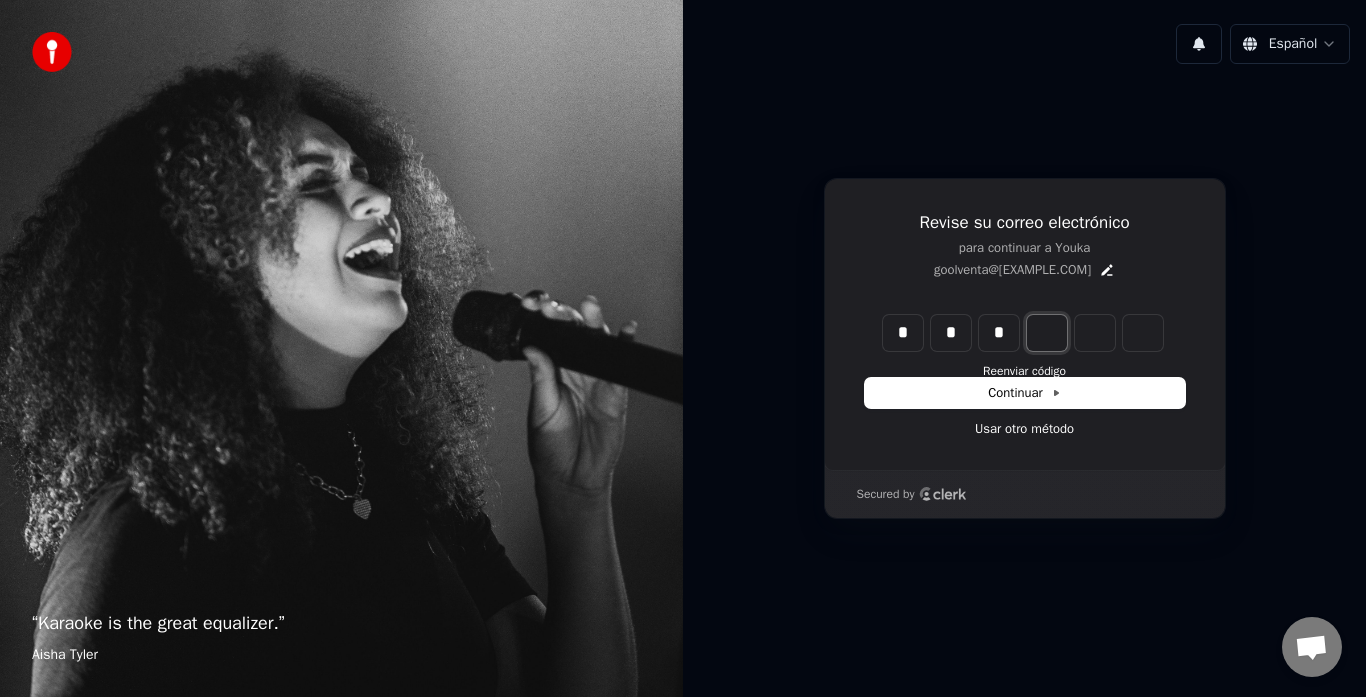 type on "*" 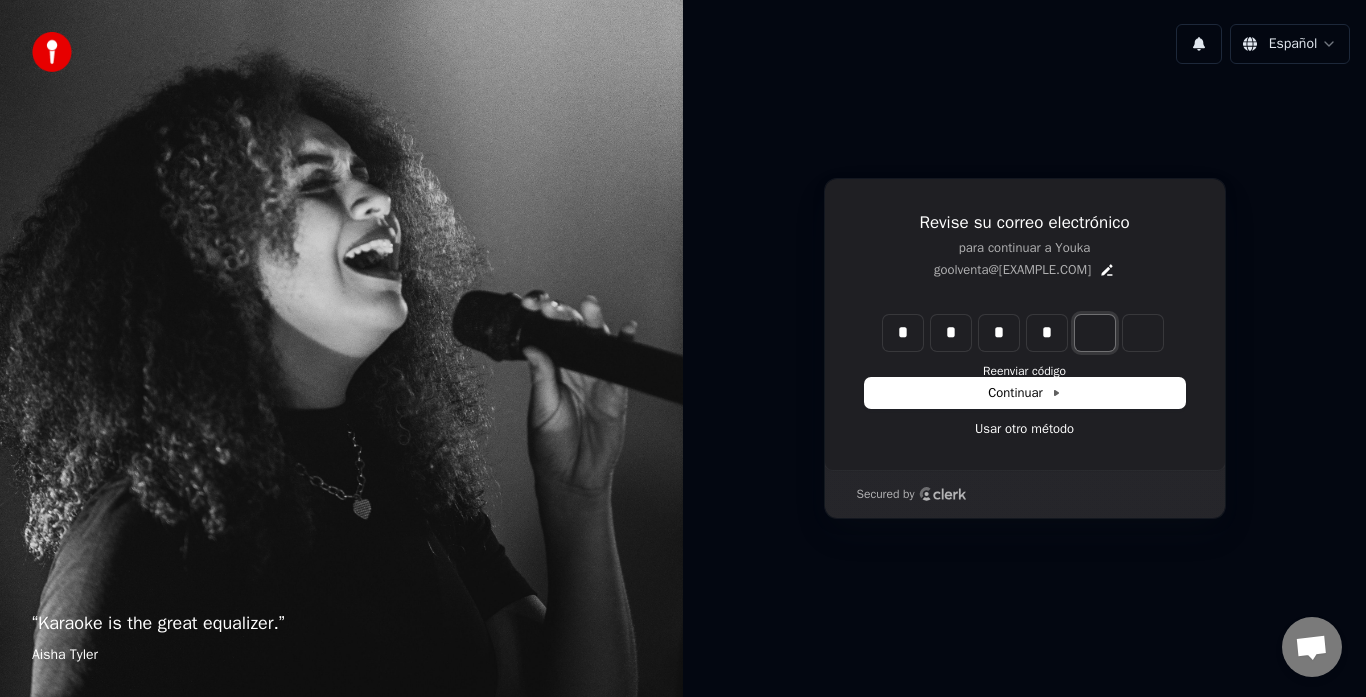 type on "*" 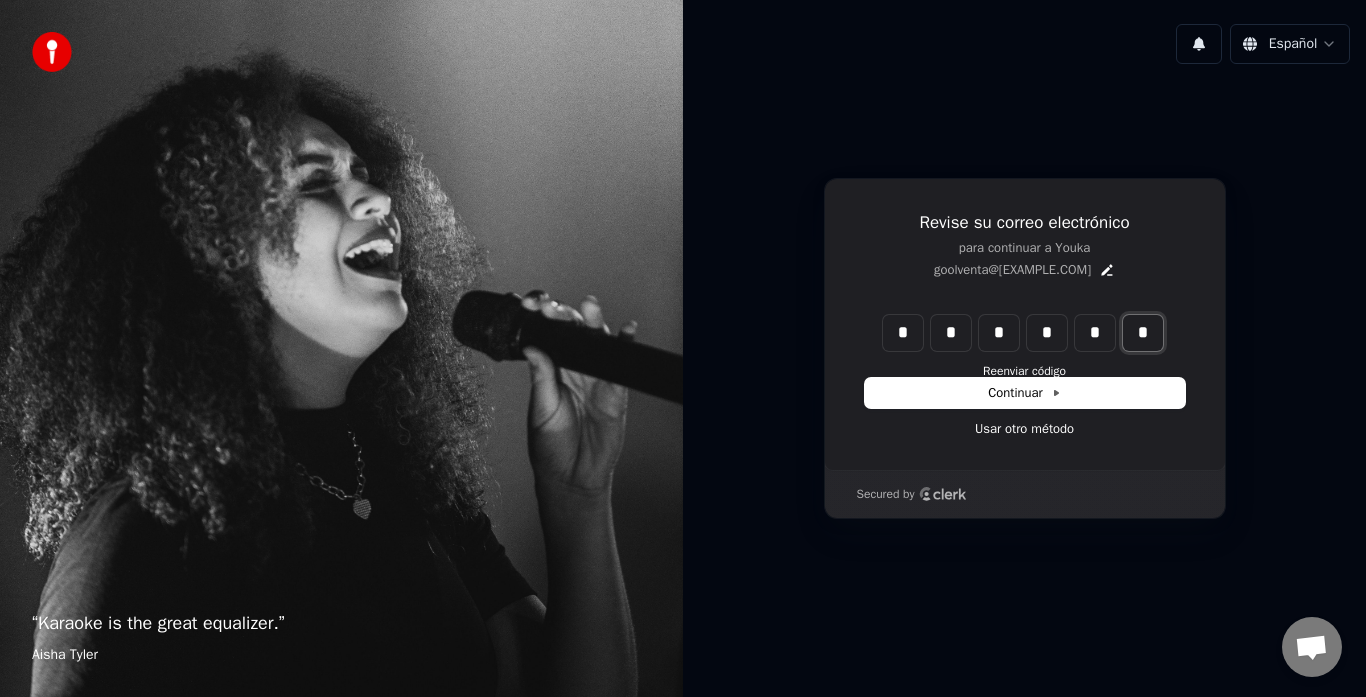 type on "*" 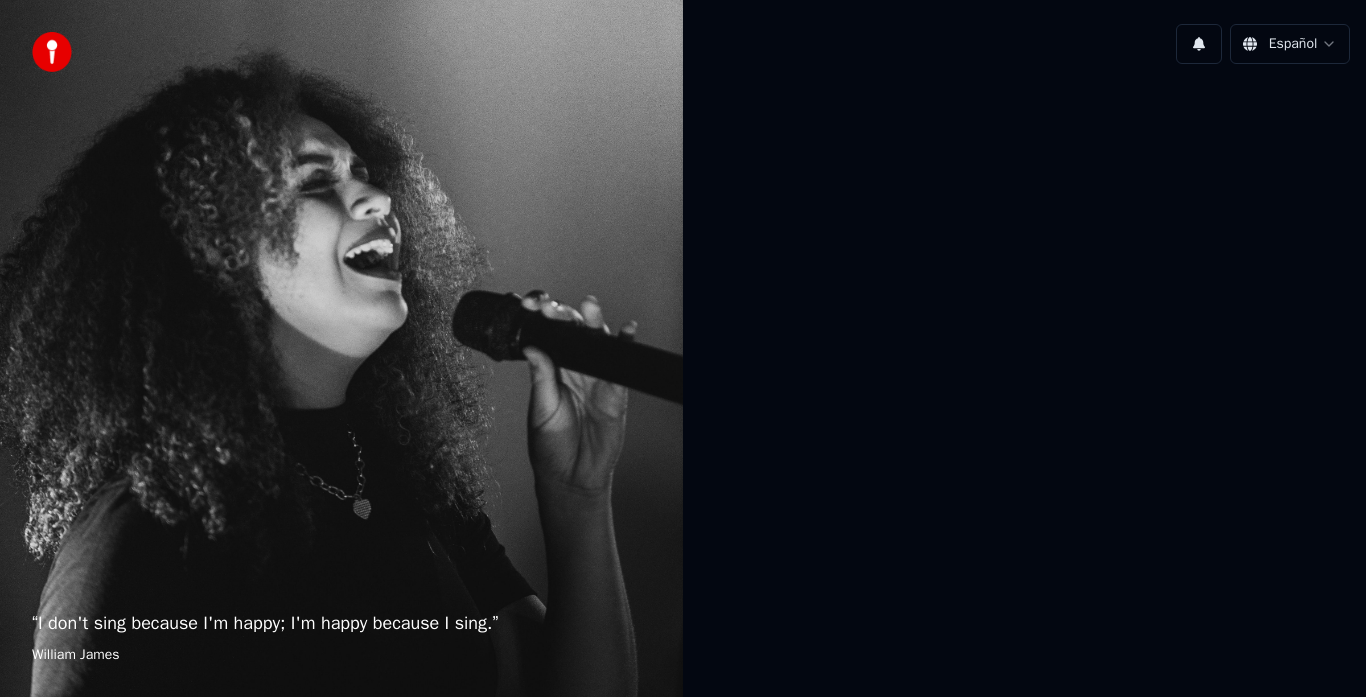 scroll, scrollTop: 0, scrollLeft: 0, axis: both 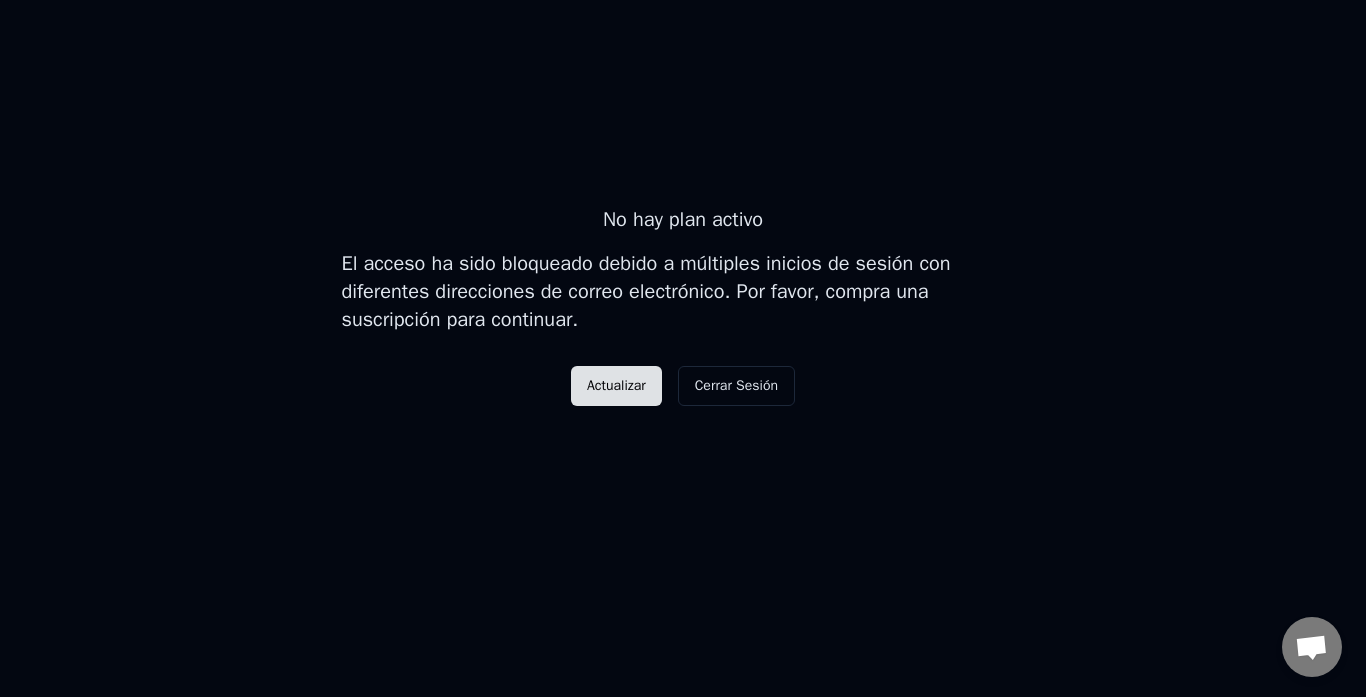 click on "Actualizar" at bounding box center (616, 386) 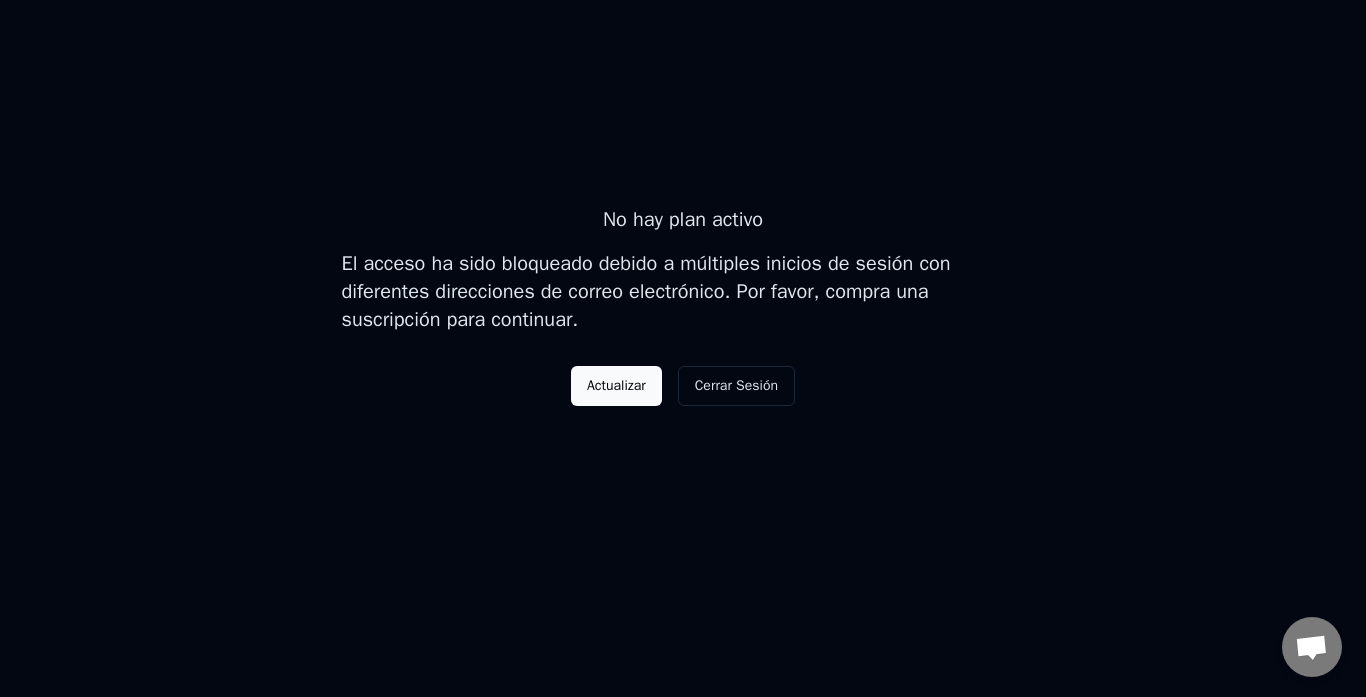 drag, startPoint x: 25, startPoint y: 1, endPoint x: 769, endPoint y: 190, distance: 767.6308 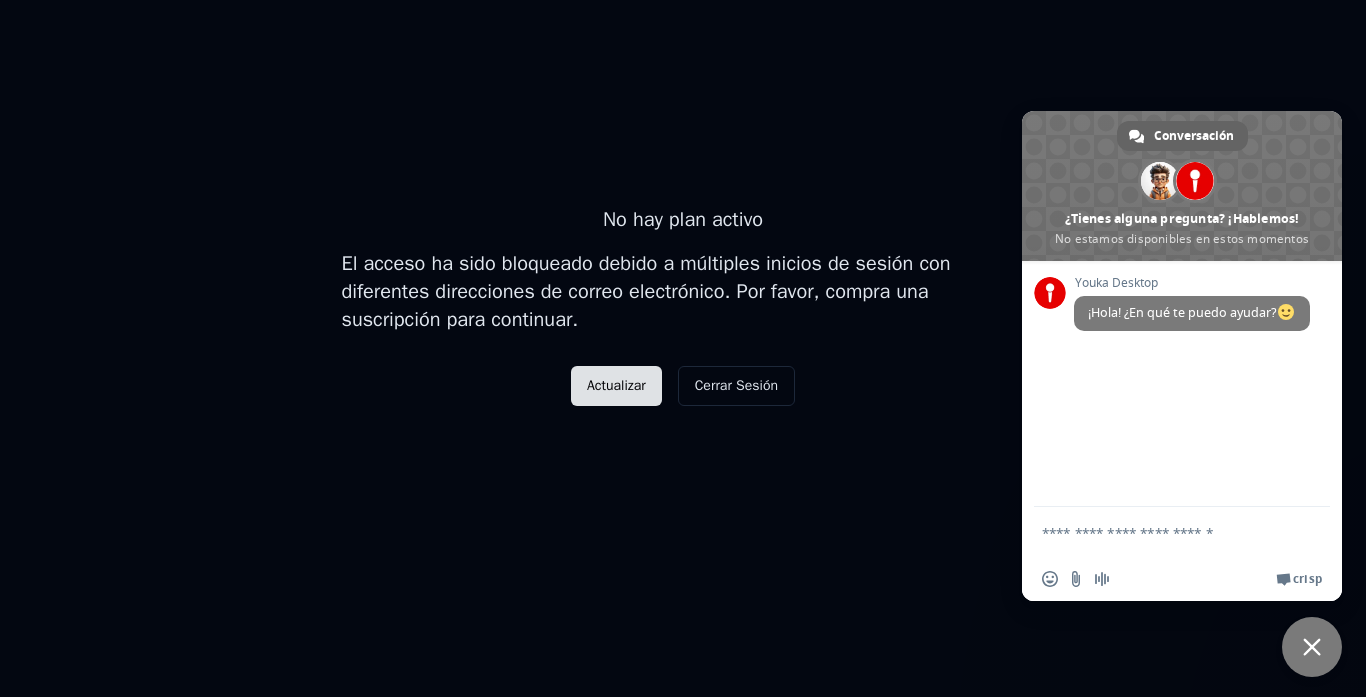 scroll, scrollTop: 0, scrollLeft: 0, axis: both 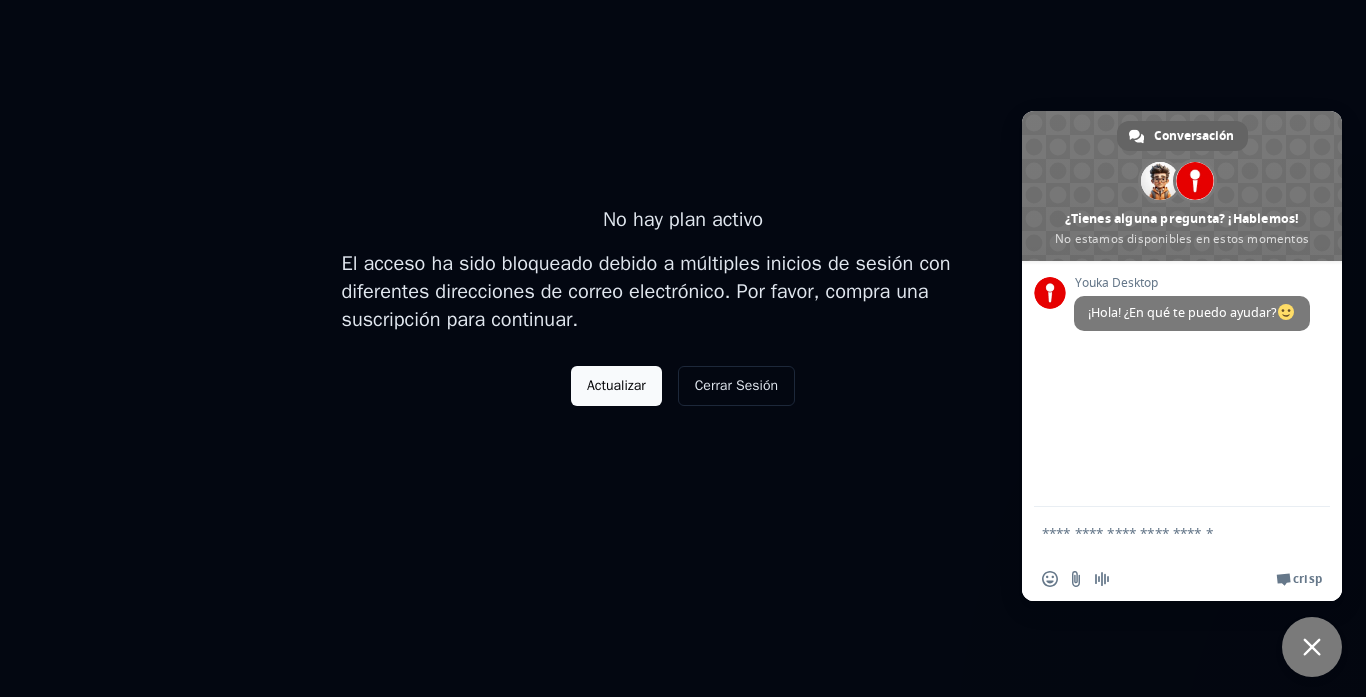 click on "No hay plan activo El acceso ha sido bloqueado debido a múltiples inicios de sesión con diferentes direcciones de correo electrónico. Por favor, compra una suscripción para continuar. Actualizar Cerrar Sesión" at bounding box center [683, 305] 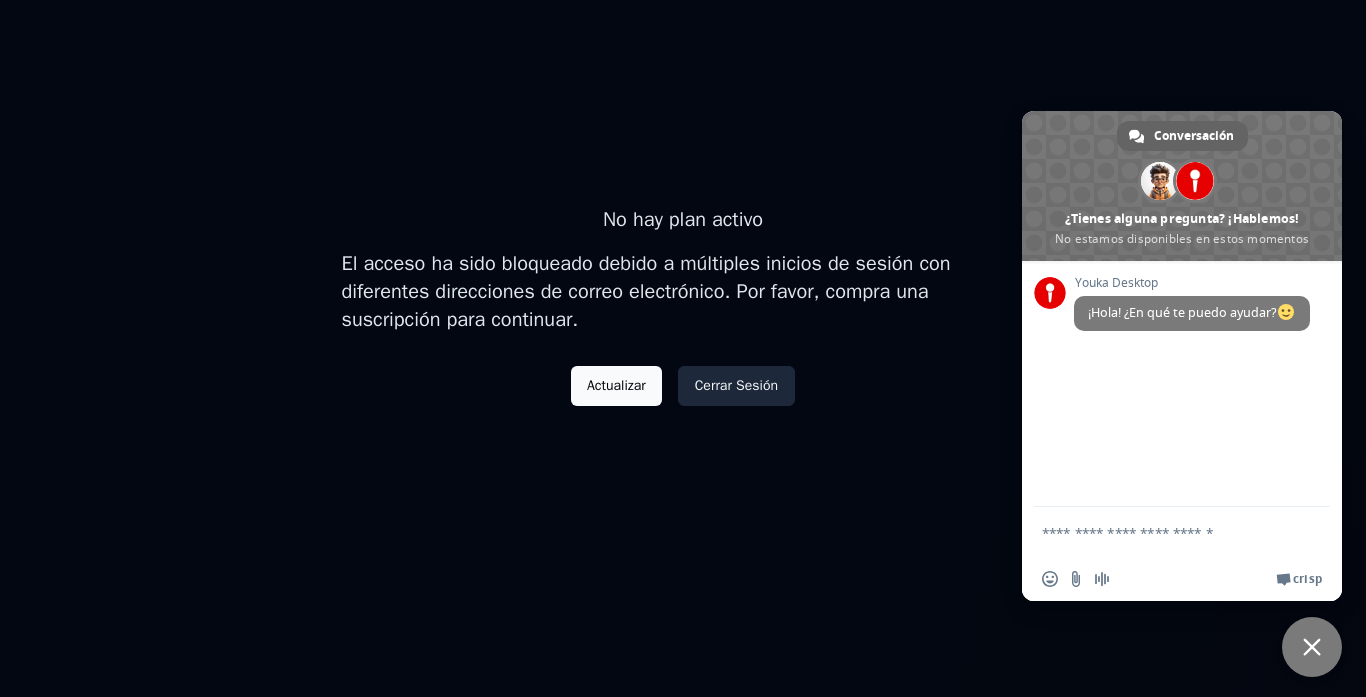 click on "Cerrar Sesión" at bounding box center (736, 386) 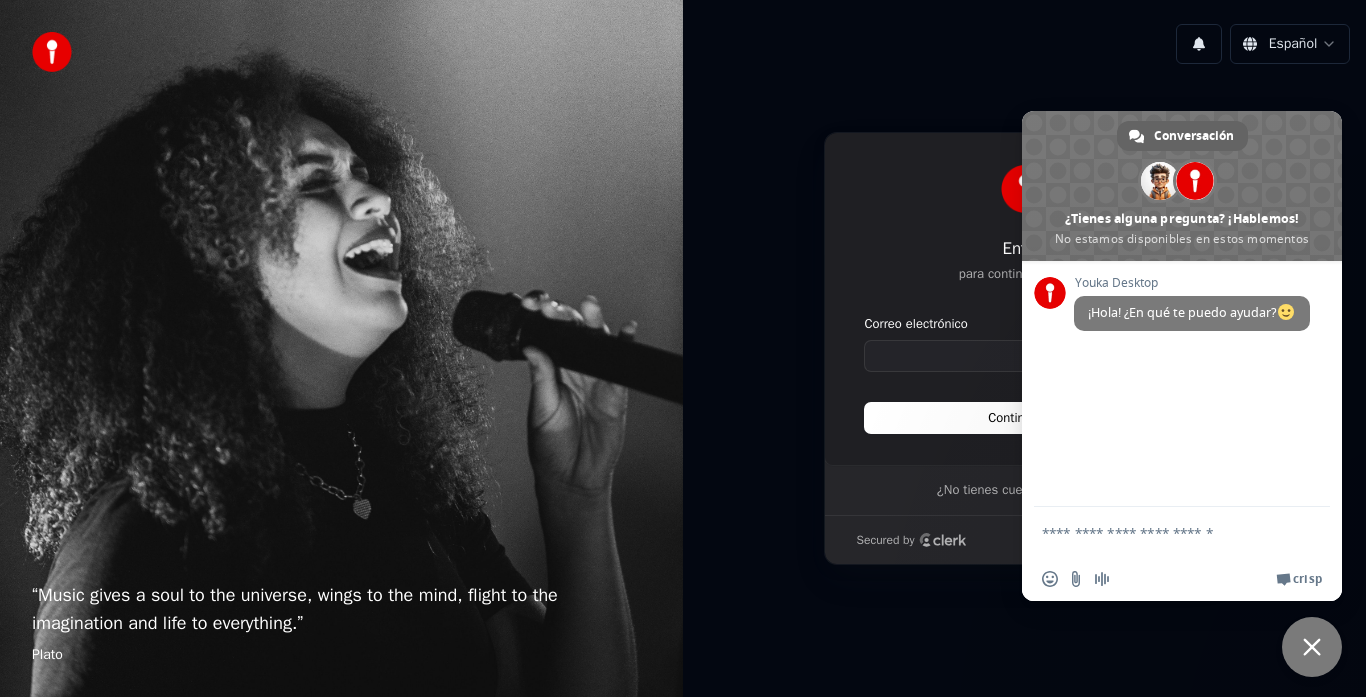 click at bounding box center (1312, 647) 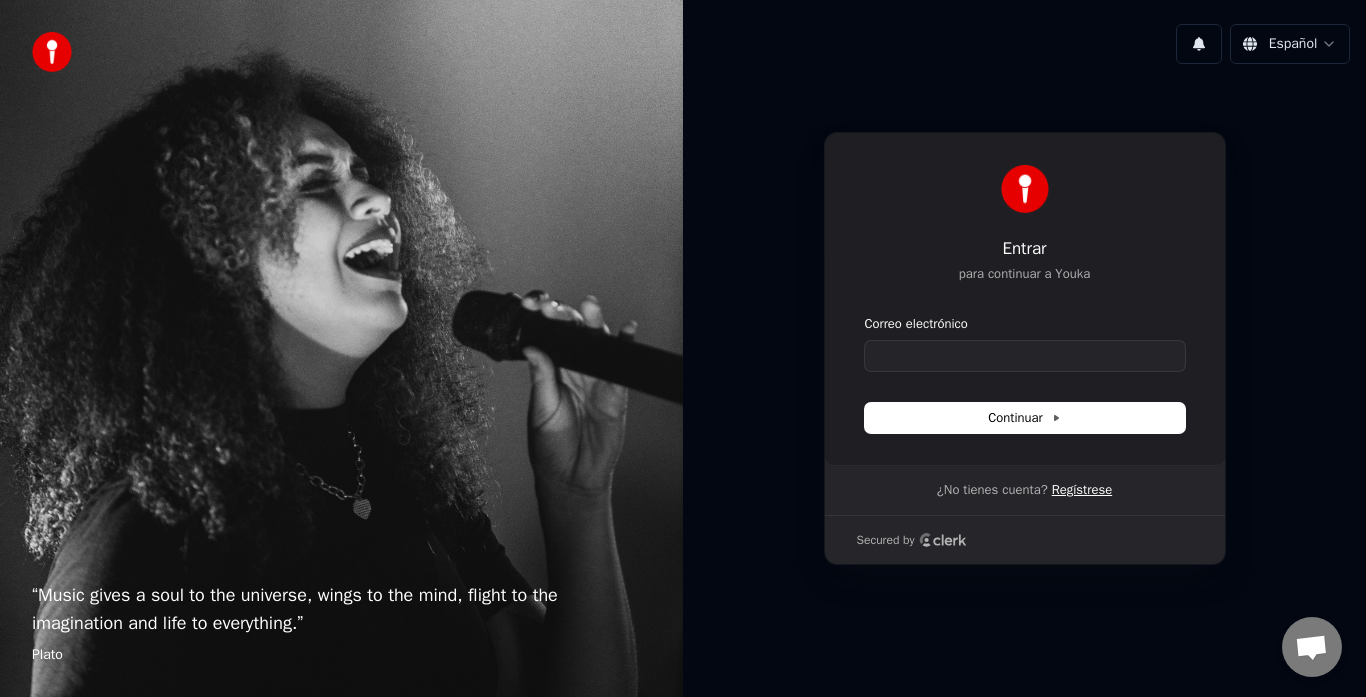 click on "Regístrese" at bounding box center [1082, 490] 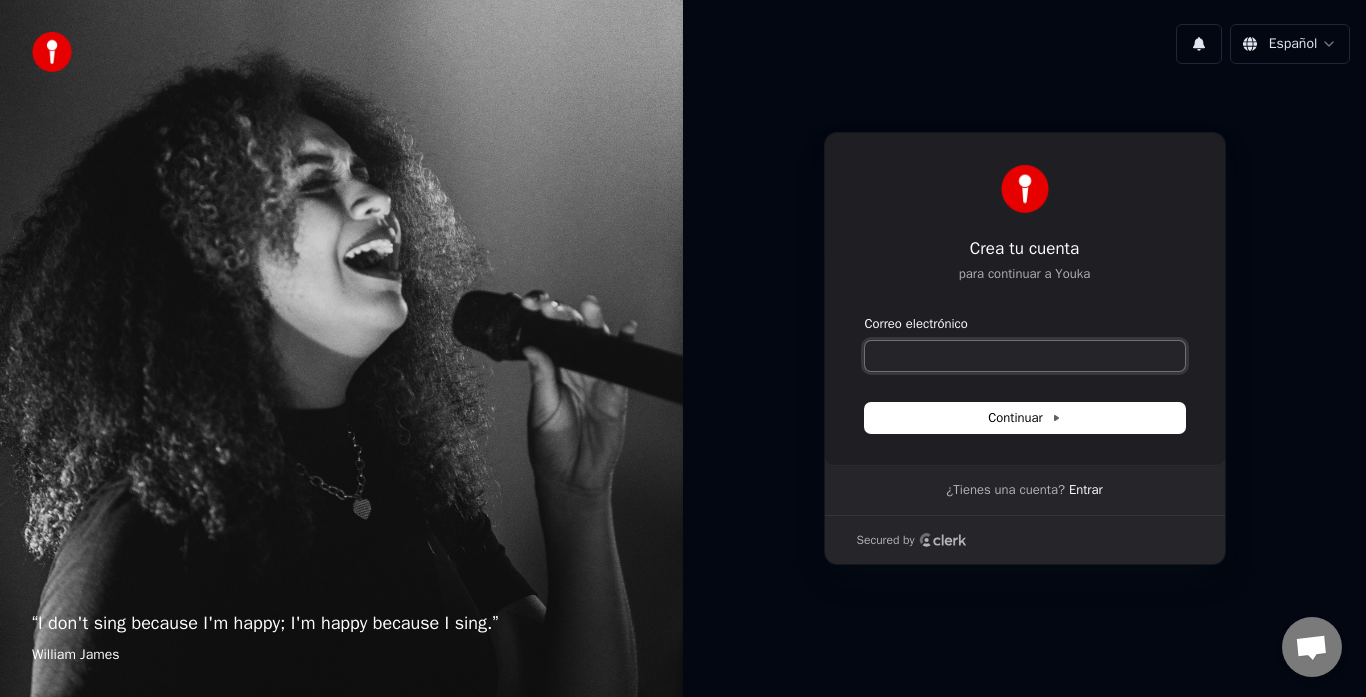 click on "Correo electrónico" at bounding box center [1025, 356] 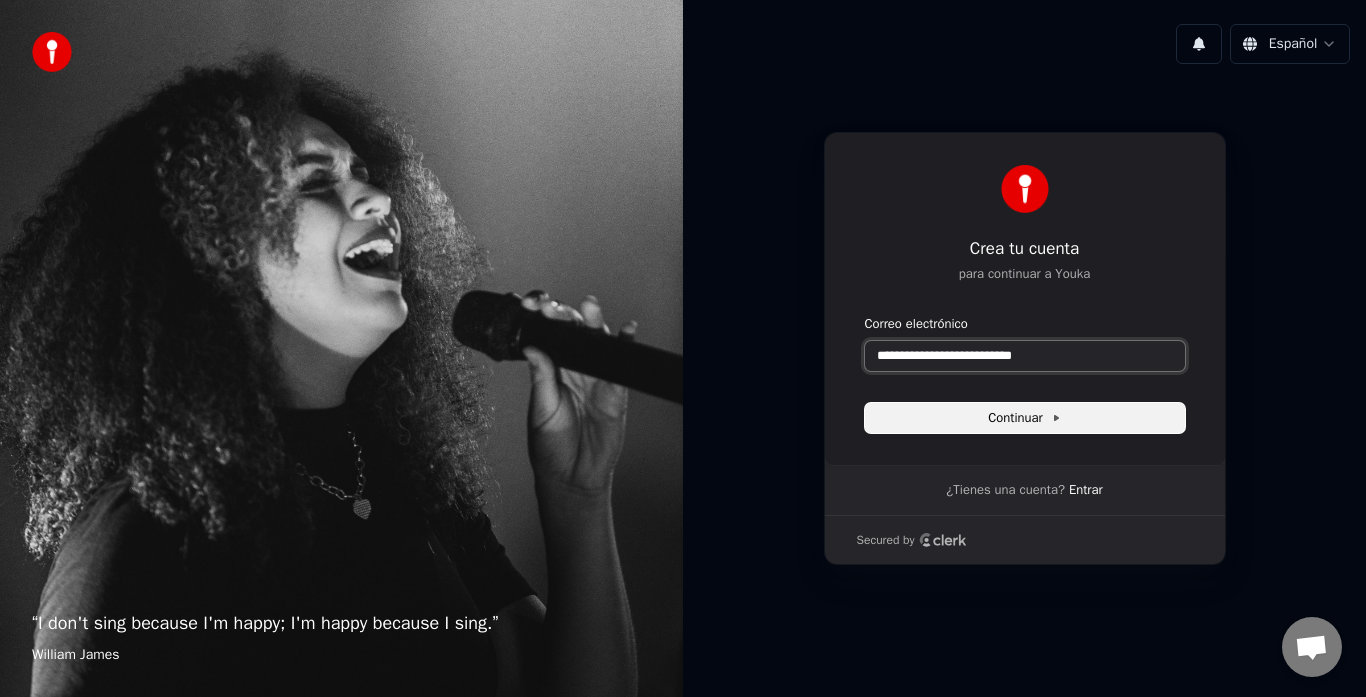 type on "**********" 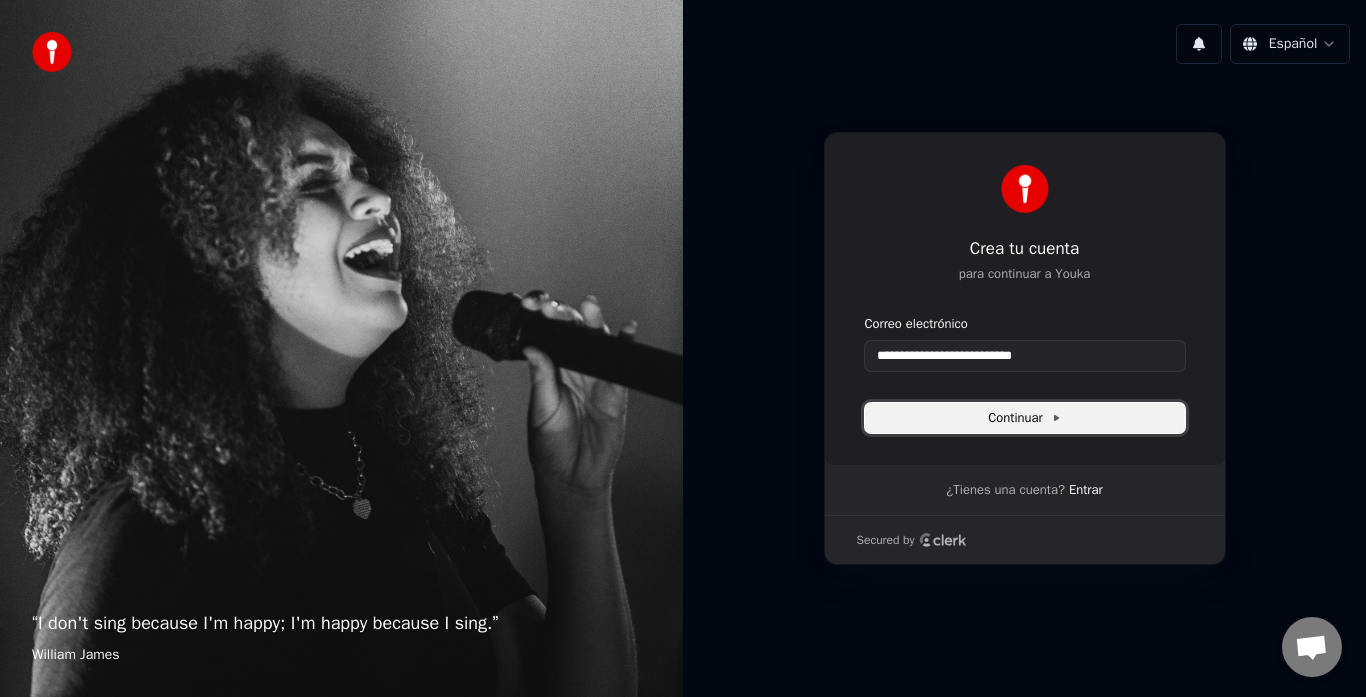 click at bounding box center [1056, 418] 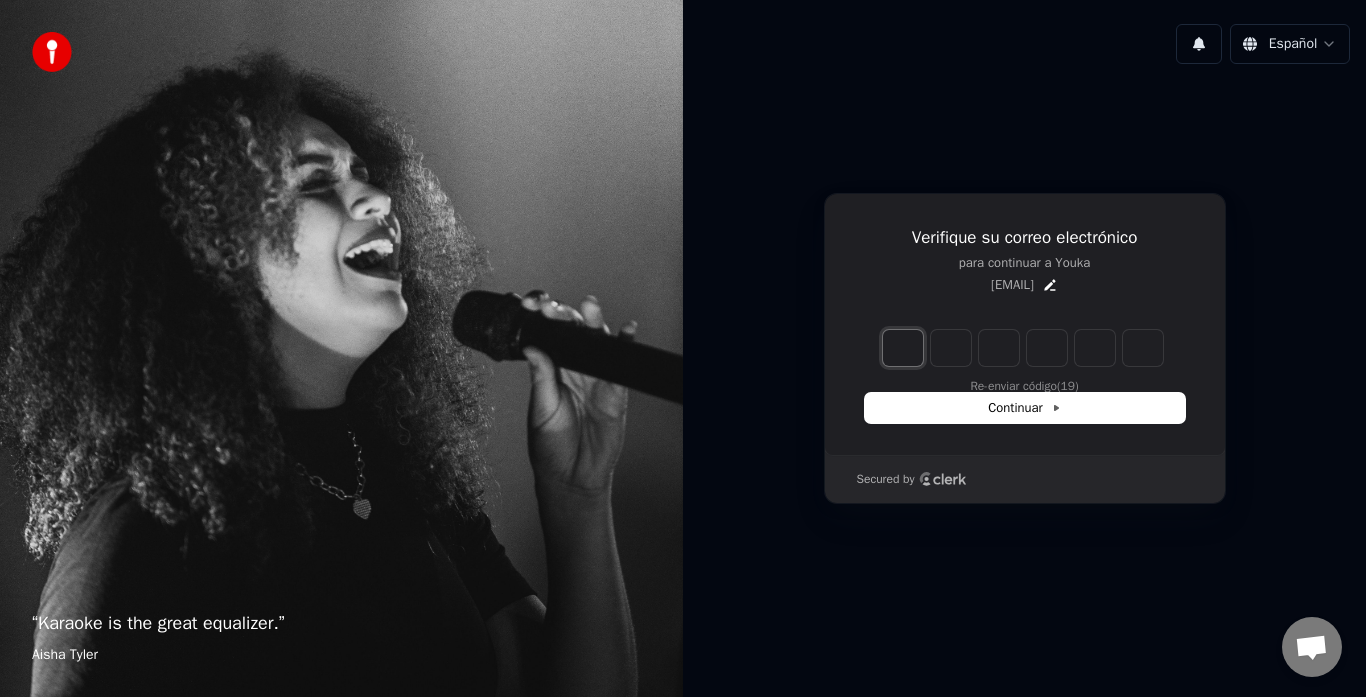 type on "*" 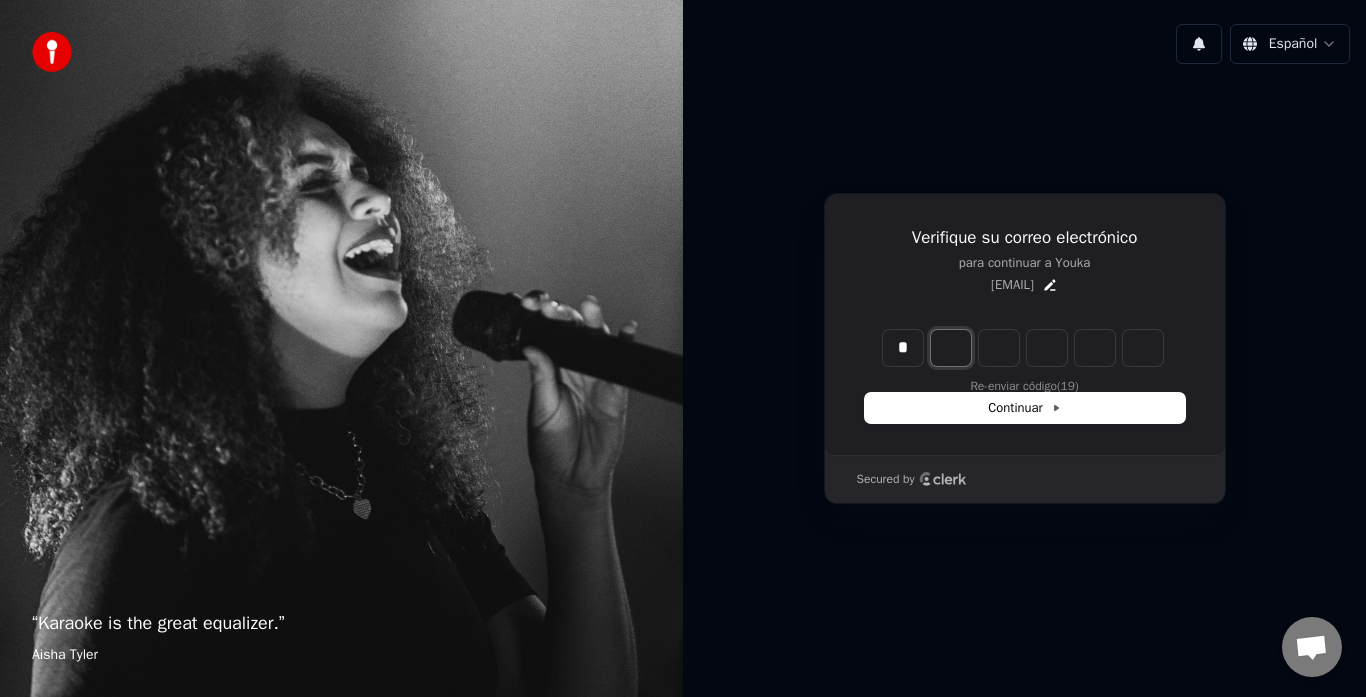 type on "*" 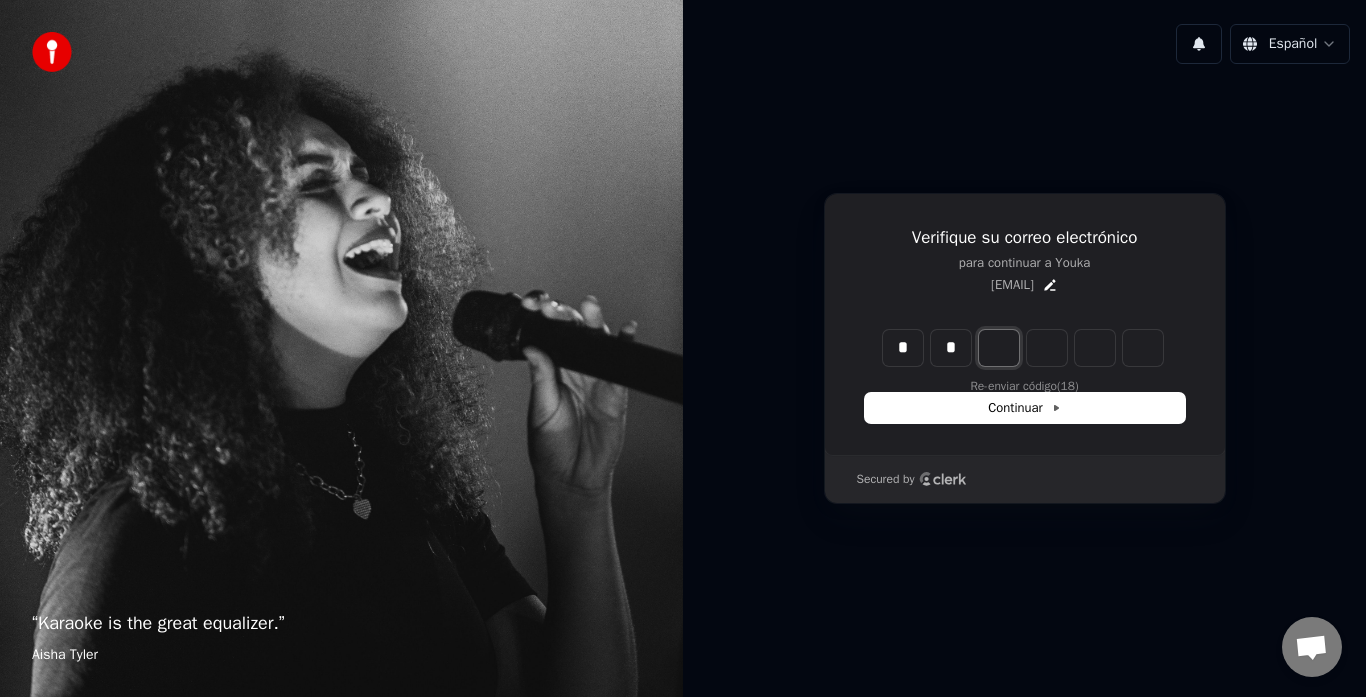 type on "*" 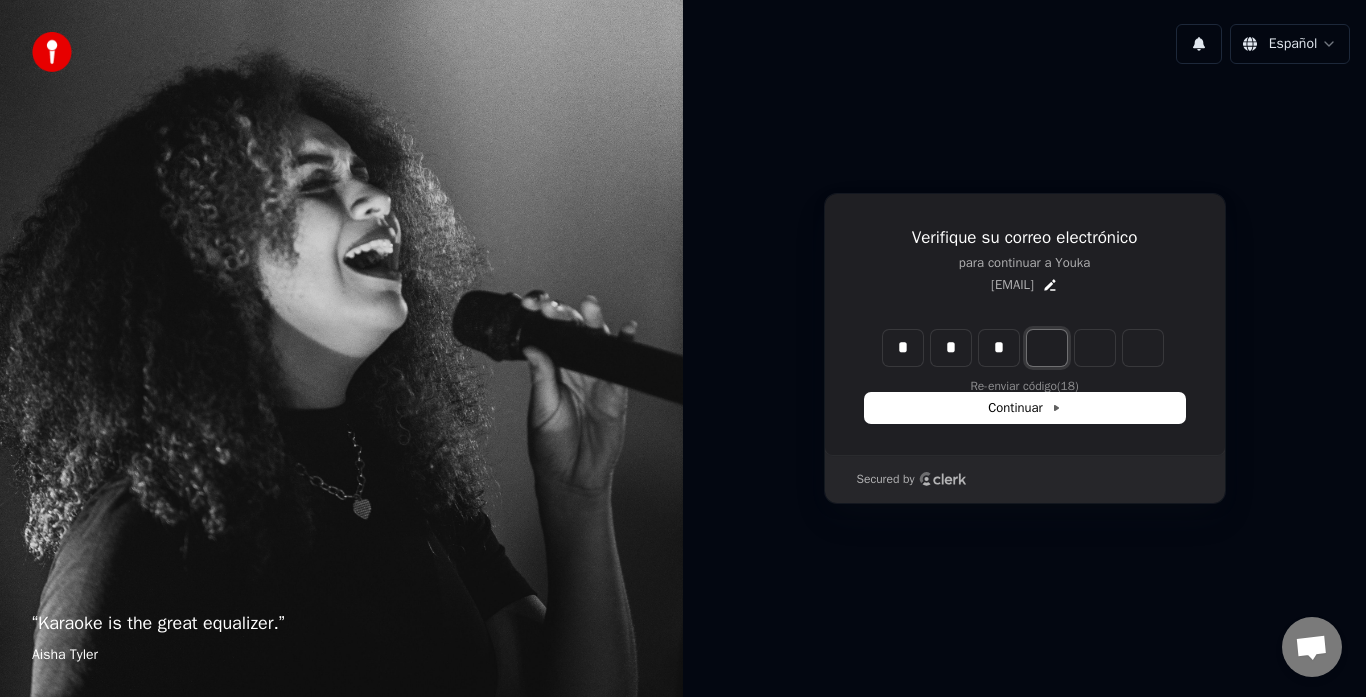 type on "*" 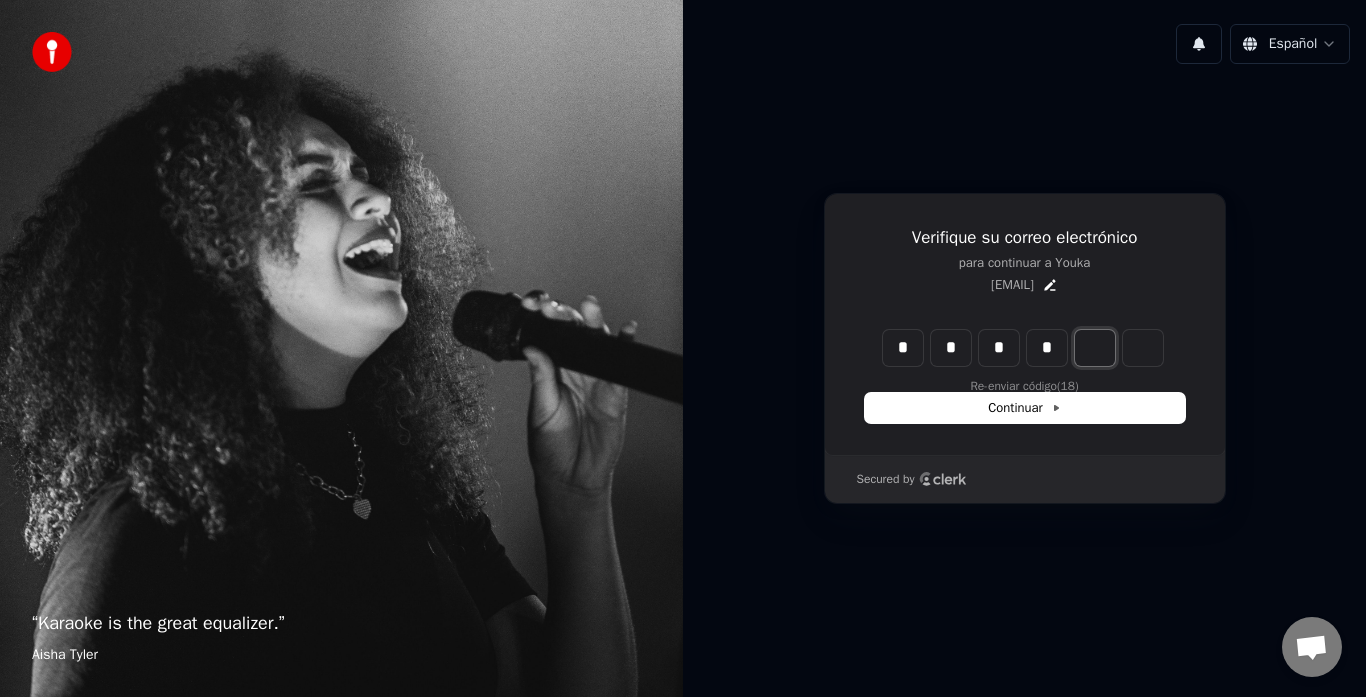 type on "*" 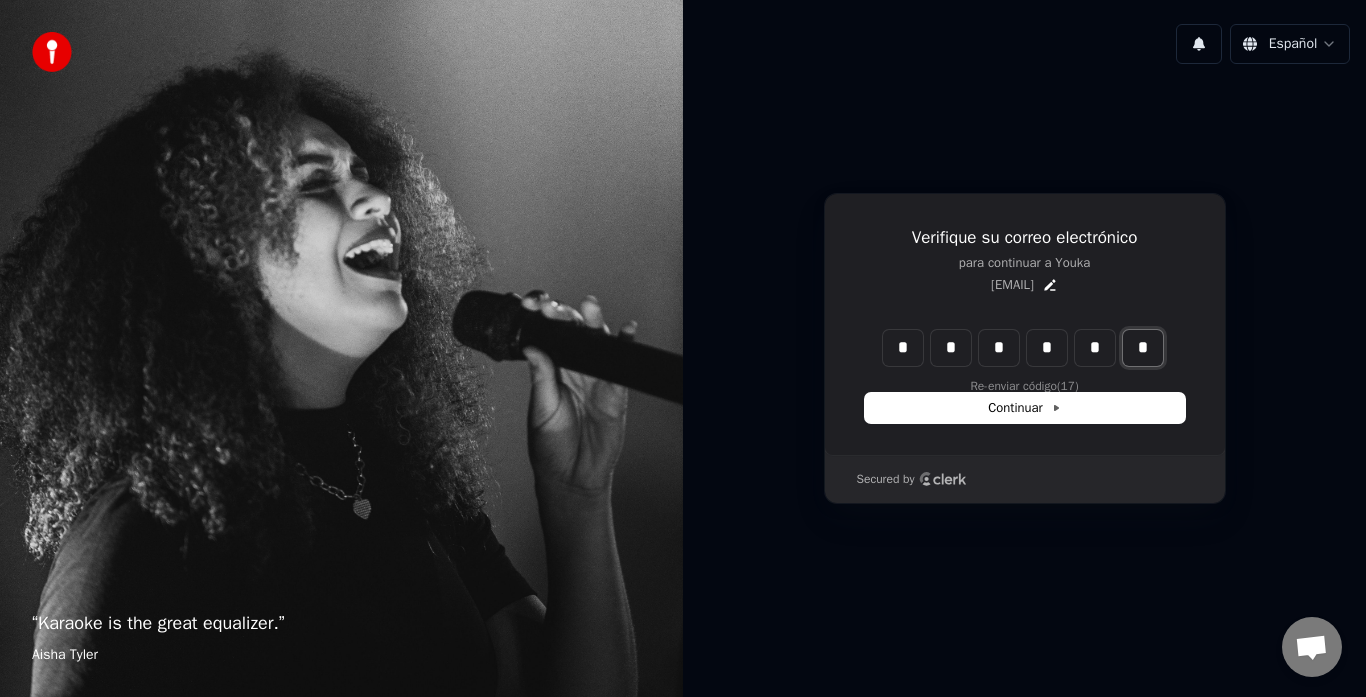 type on "*" 